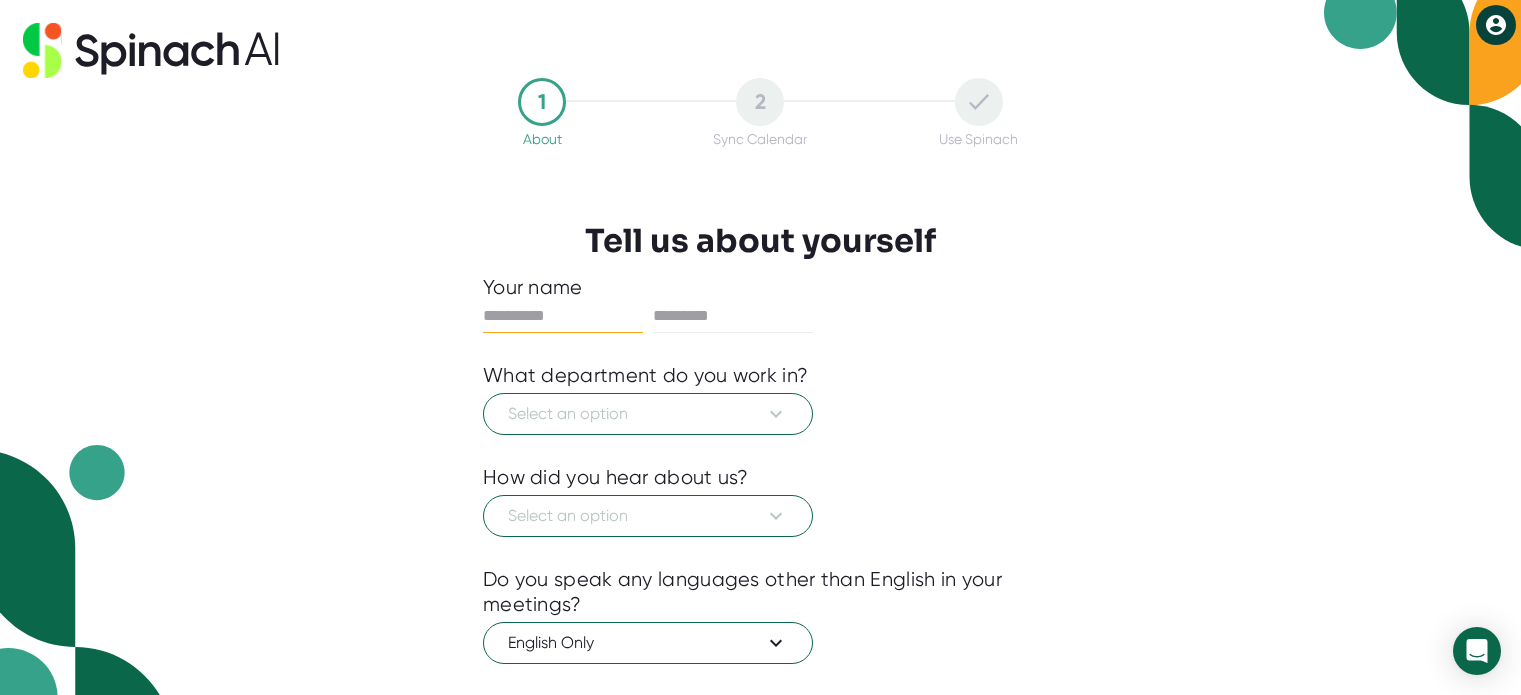 scroll, scrollTop: 0, scrollLeft: 0, axis: both 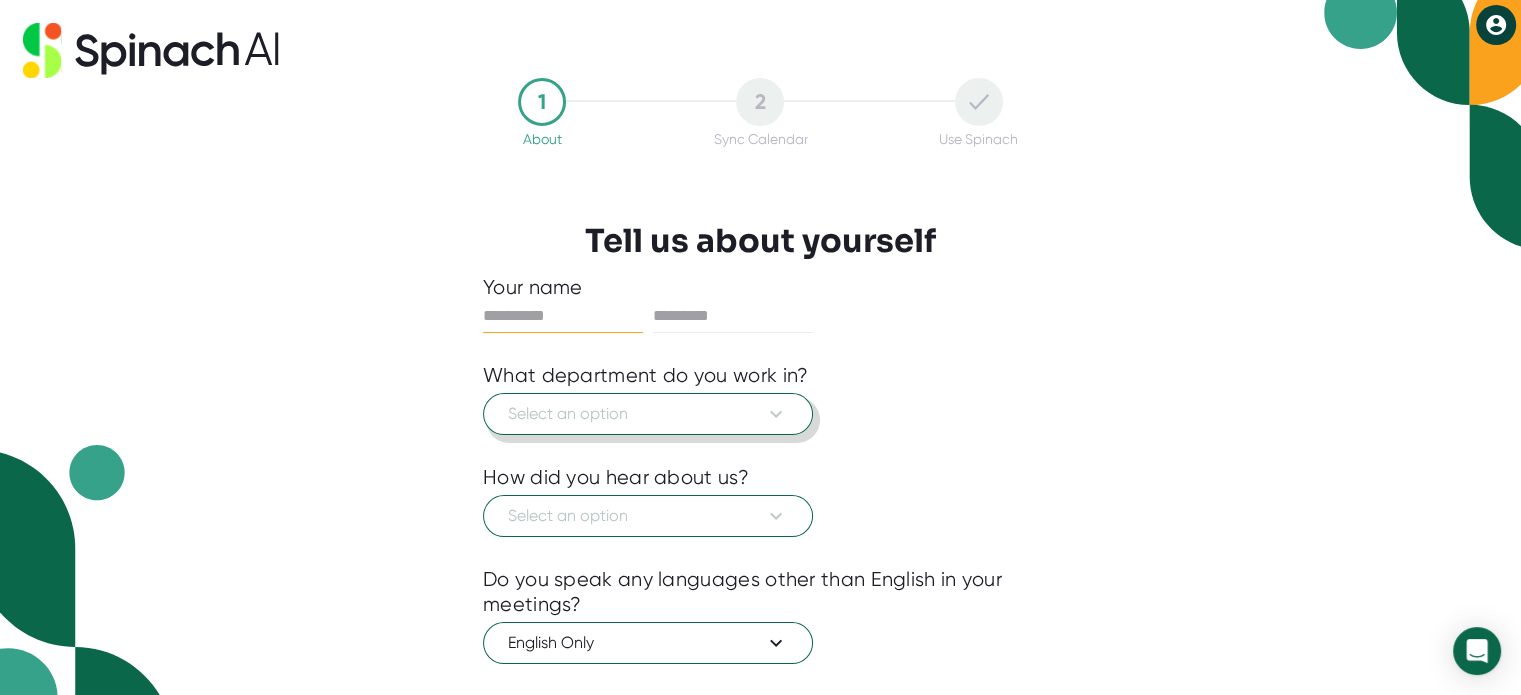 click on "Select an option" at bounding box center [648, 414] 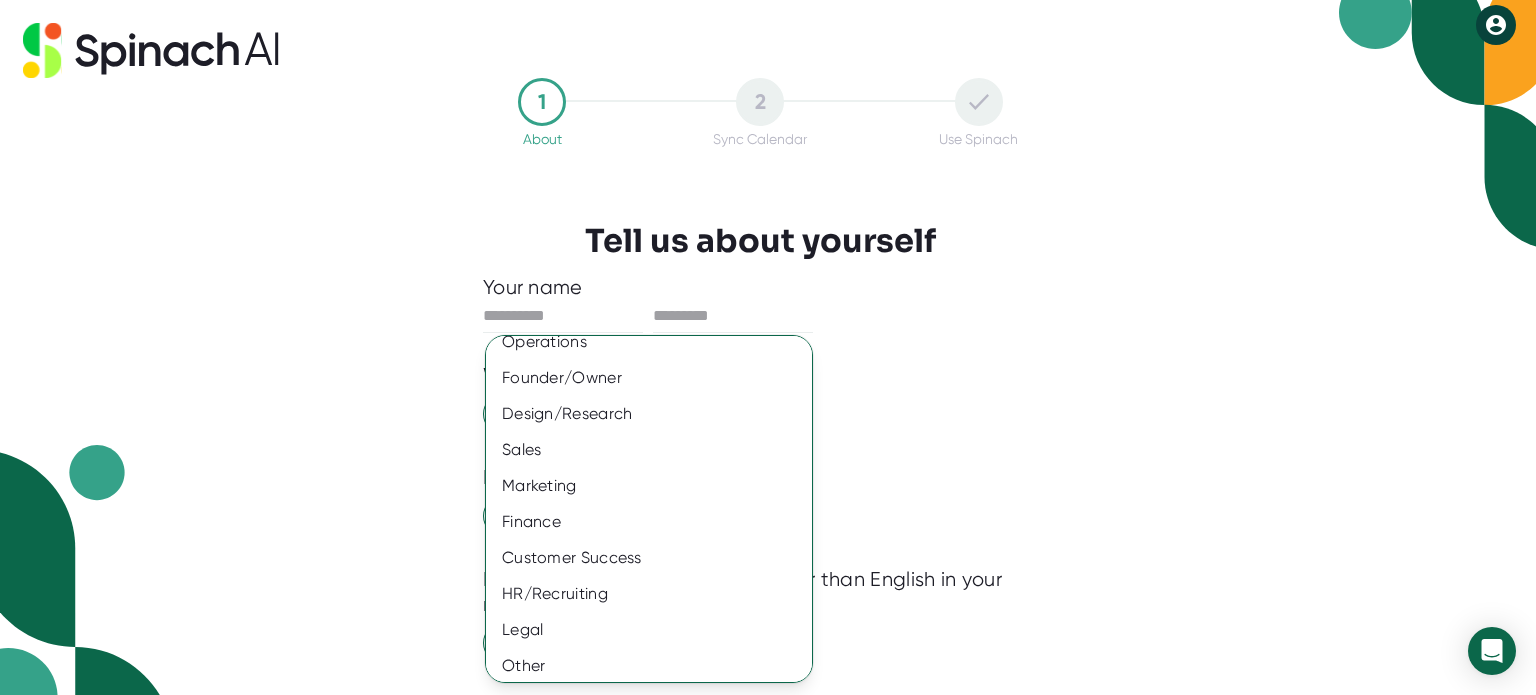 scroll, scrollTop: 129, scrollLeft: 0, axis: vertical 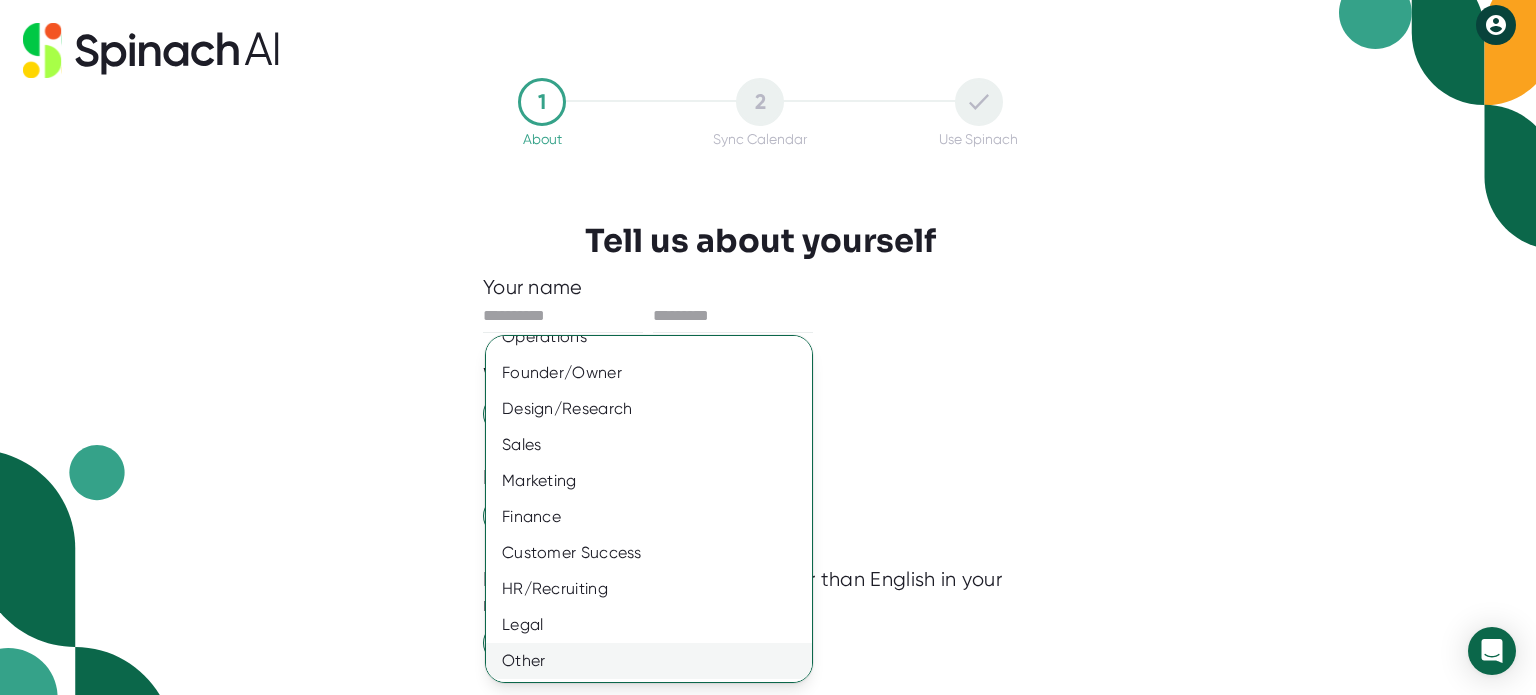 click on "Other" at bounding box center (656, 229) 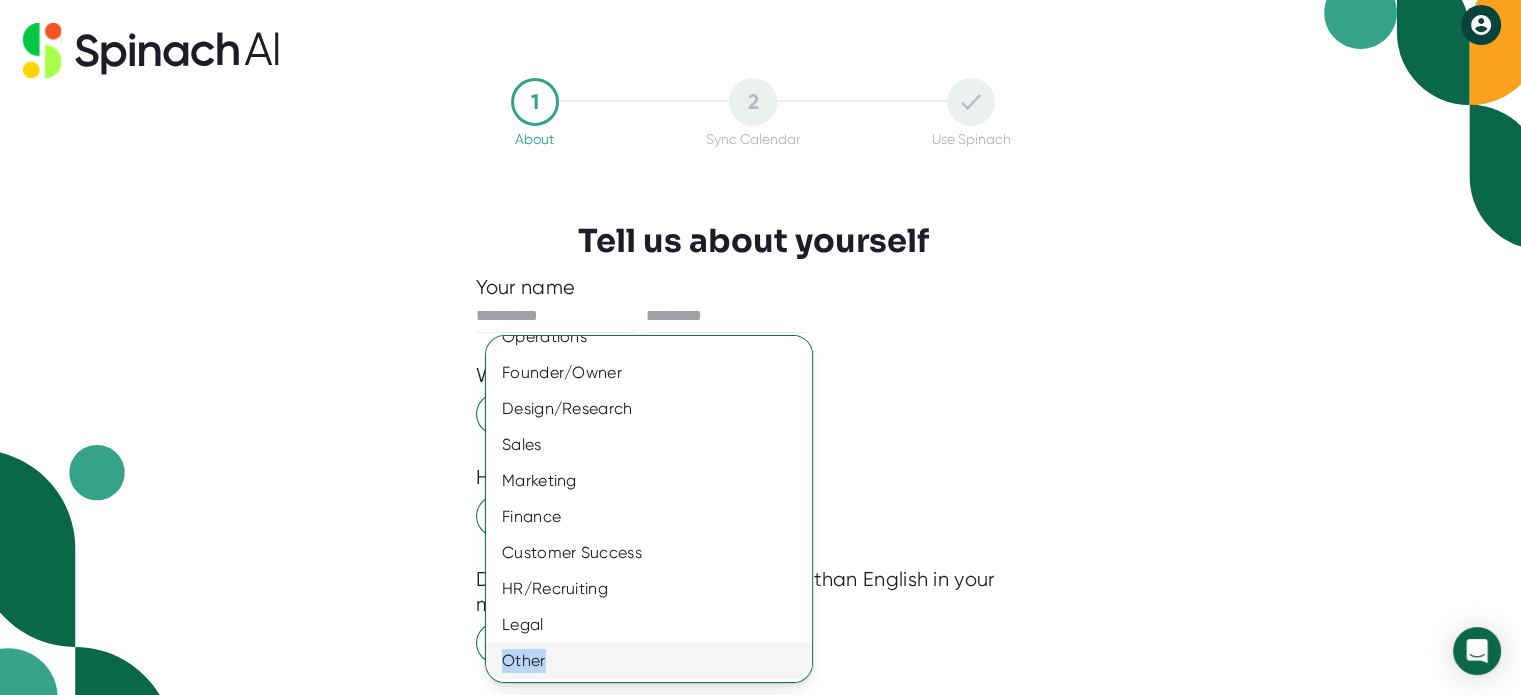 click on "Other" at bounding box center (656, 229) 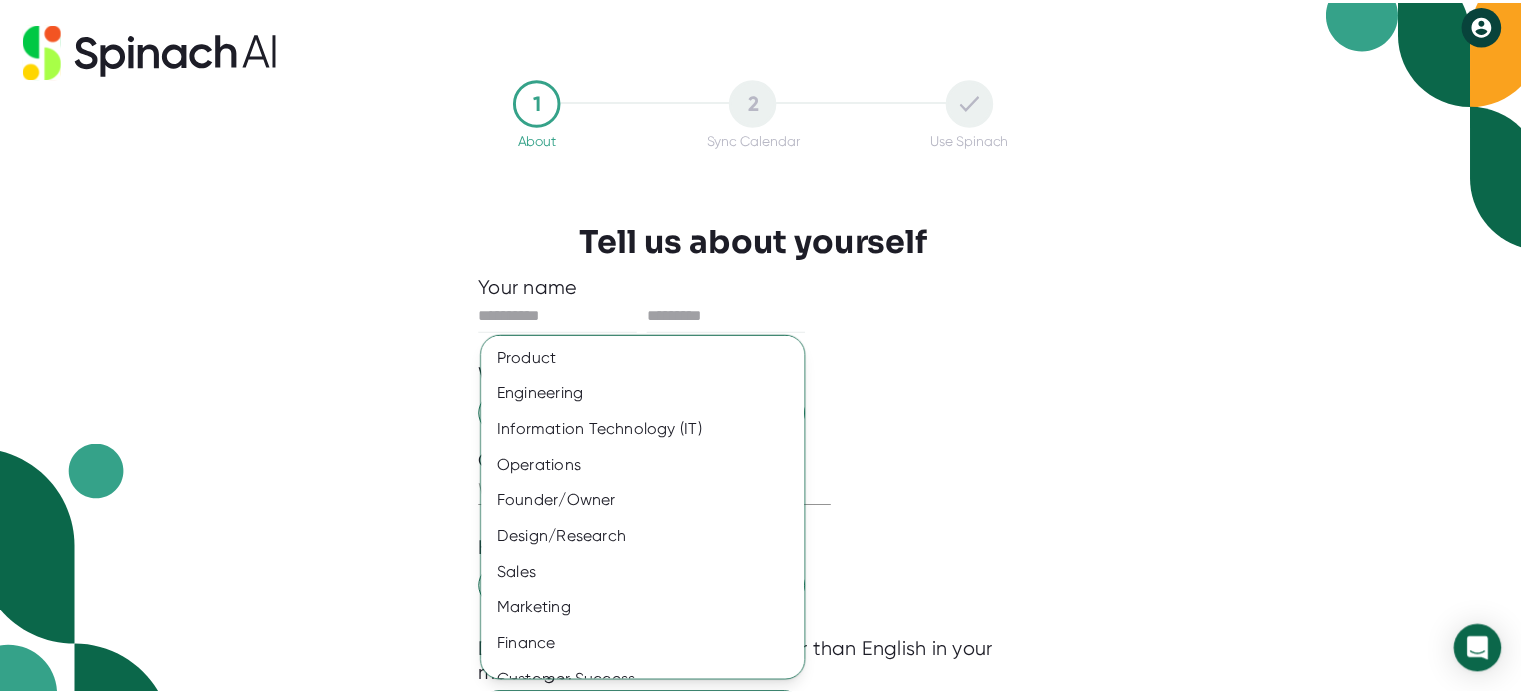 scroll, scrollTop: 129, scrollLeft: 0, axis: vertical 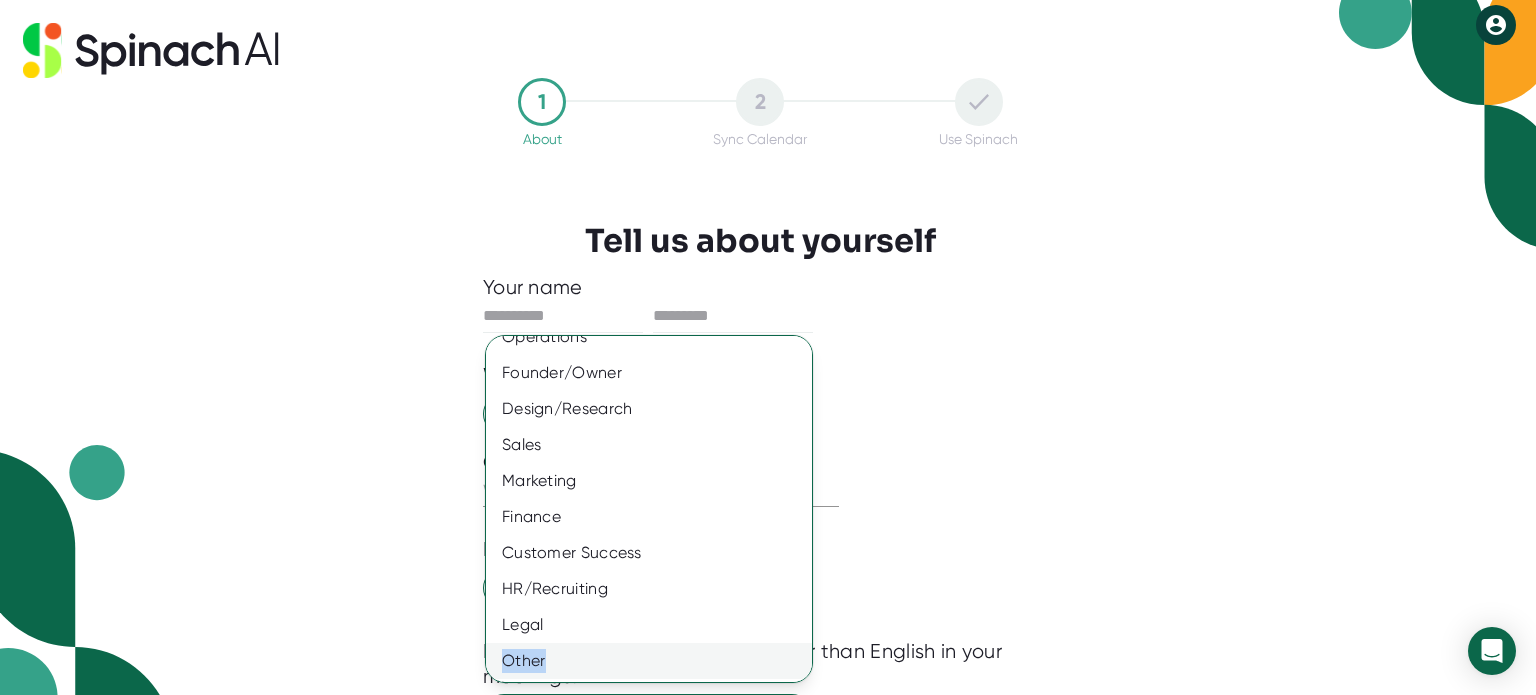 click on "Other" at bounding box center (656, 229) 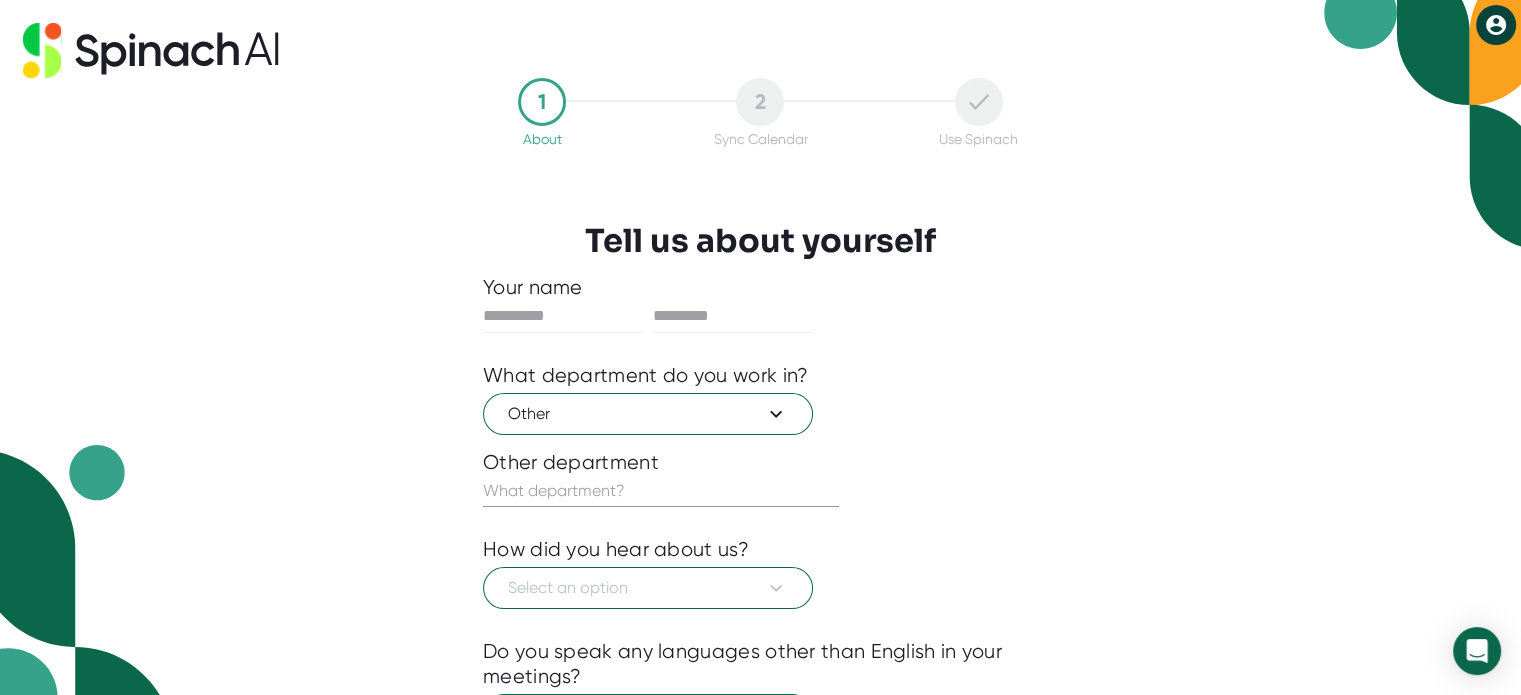 click at bounding box center (760, 522) 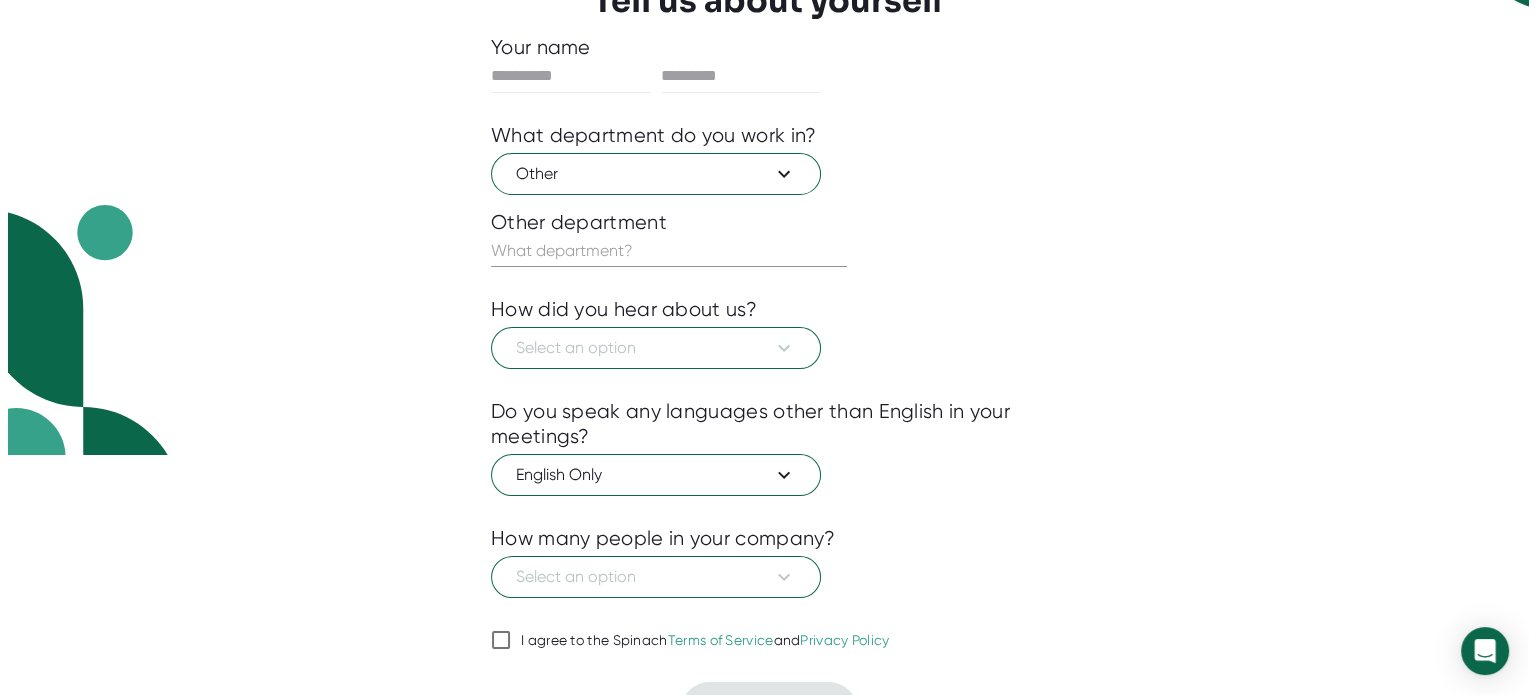 scroll, scrollTop: 280, scrollLeft: 0, axis: vertical 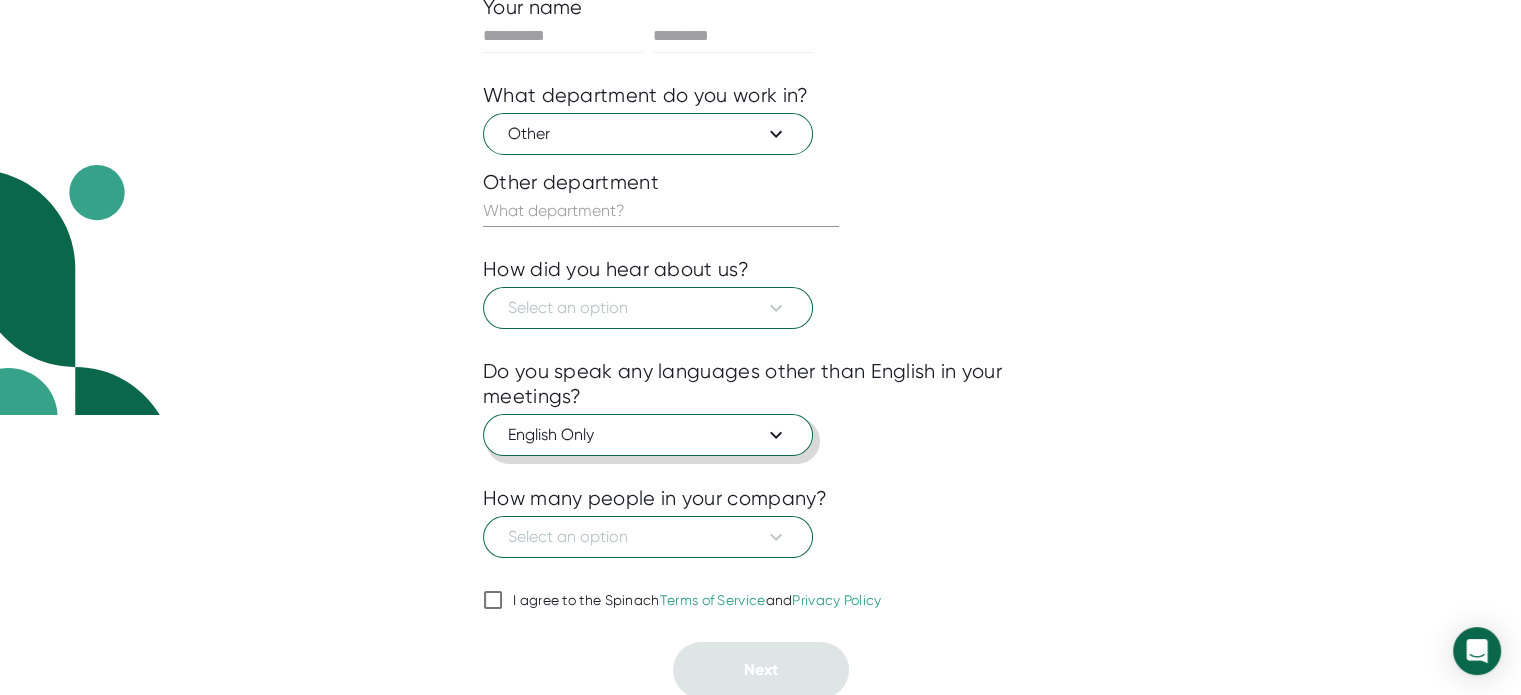 click on "English Only" at bounding box center (648, 134) 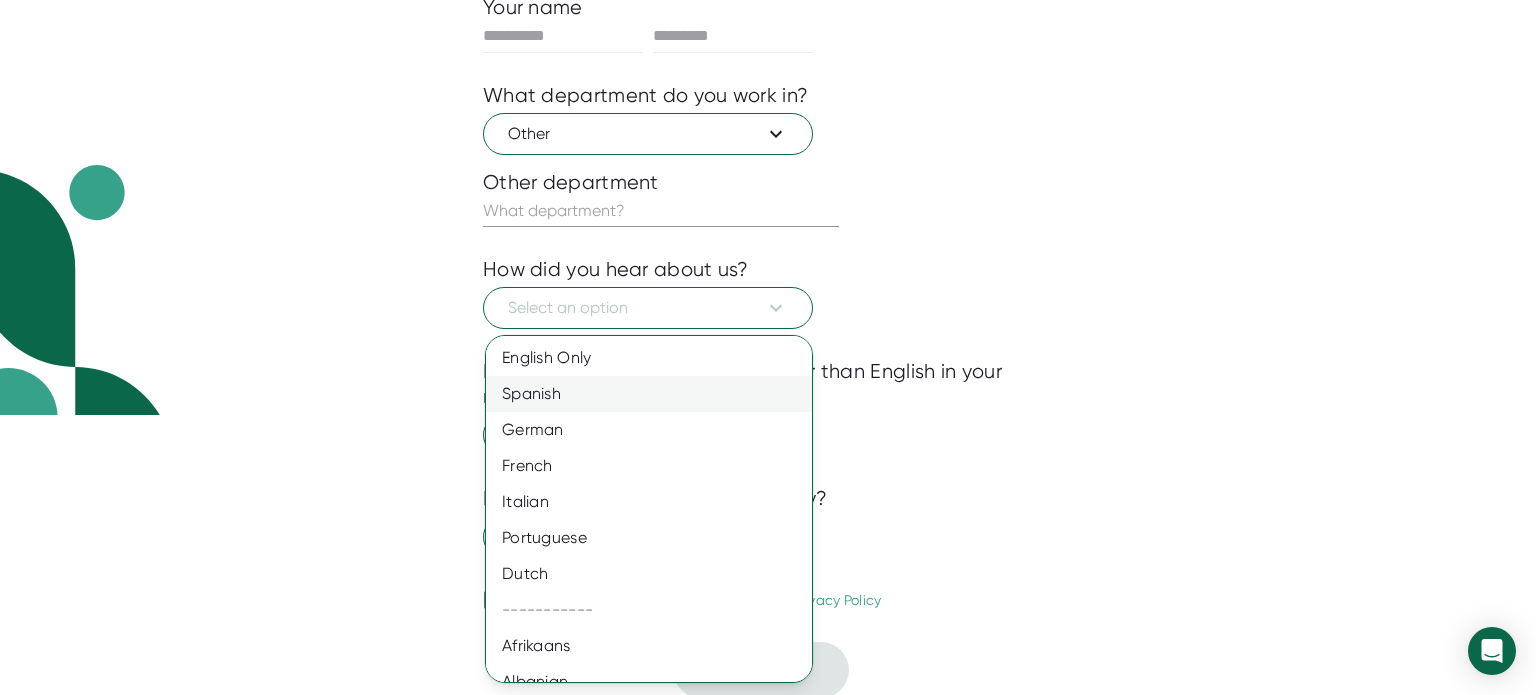 click on "Spanish" at bounding box center (656, 358) 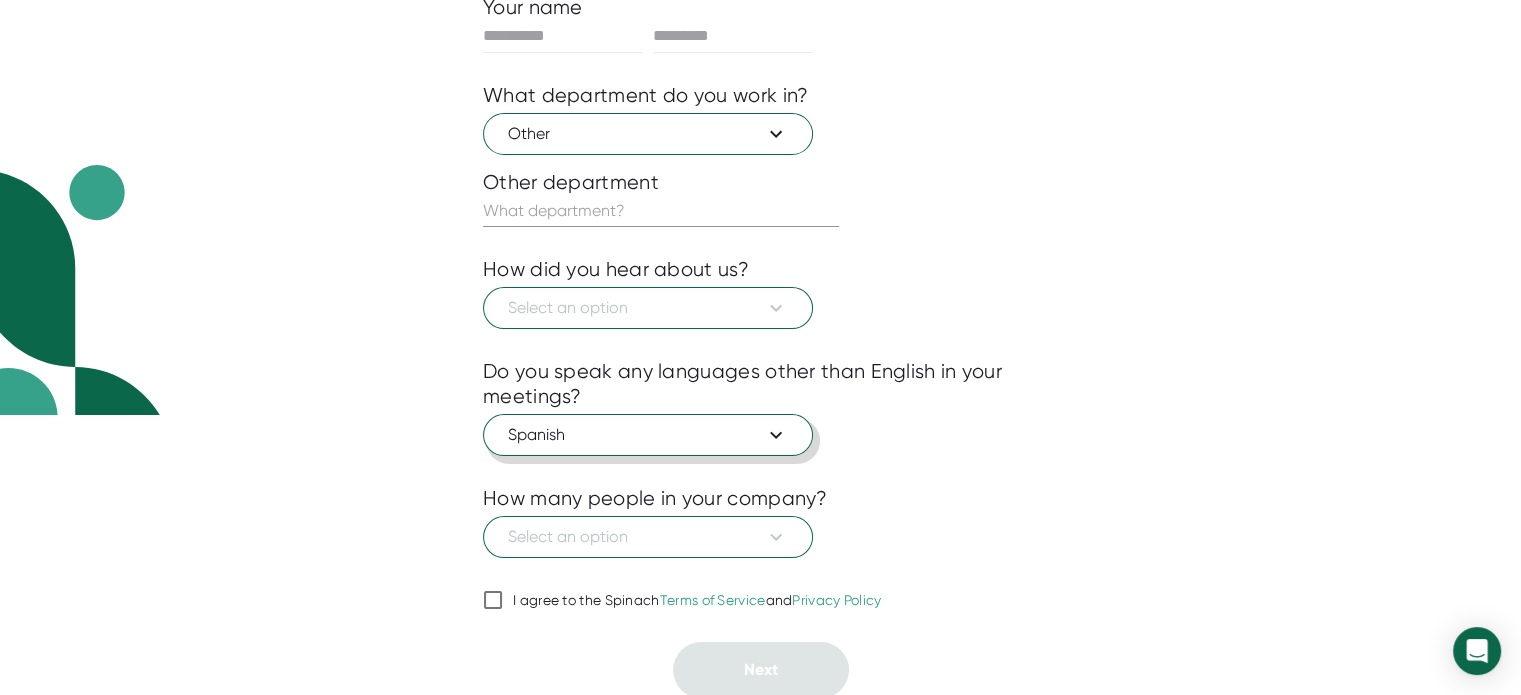 click on "Spanish" at bounding box center [648, 134] 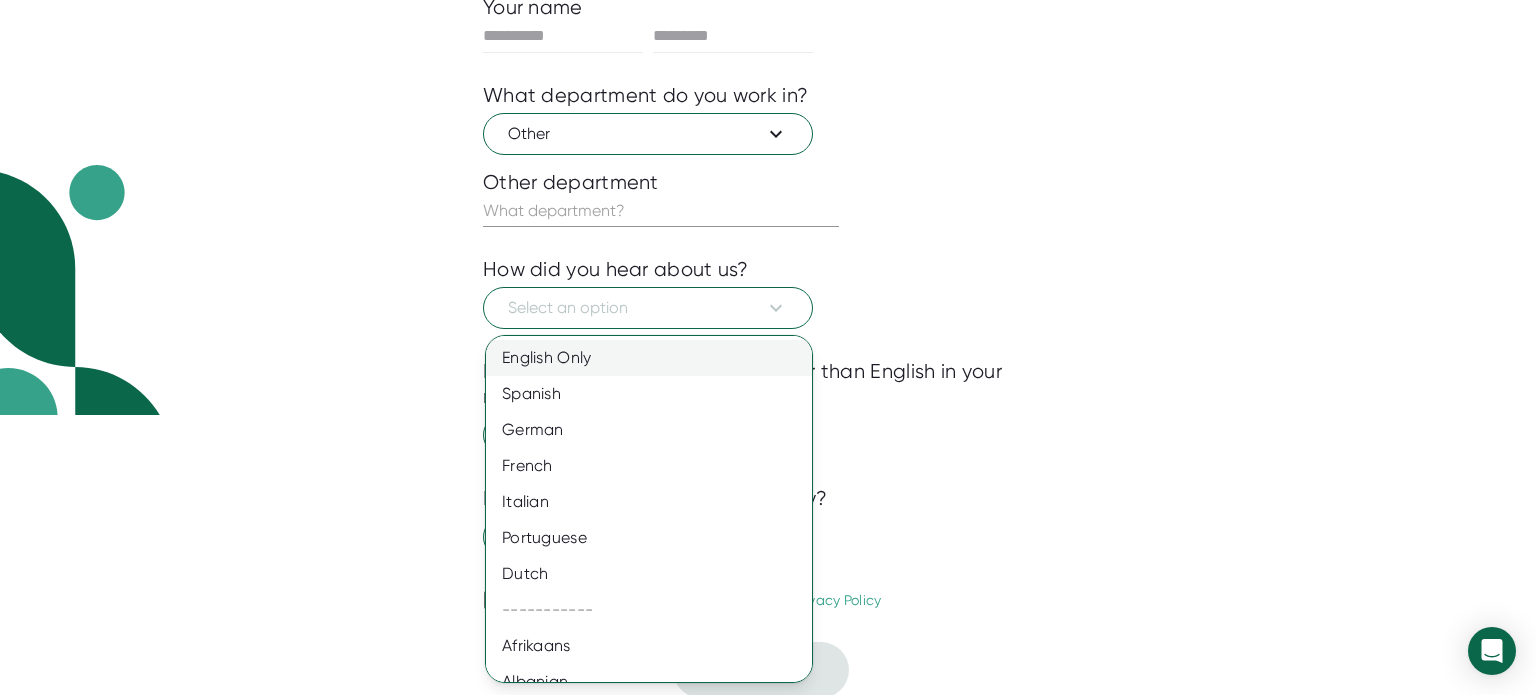 click on "English Only" at bounding box center [656, 358] 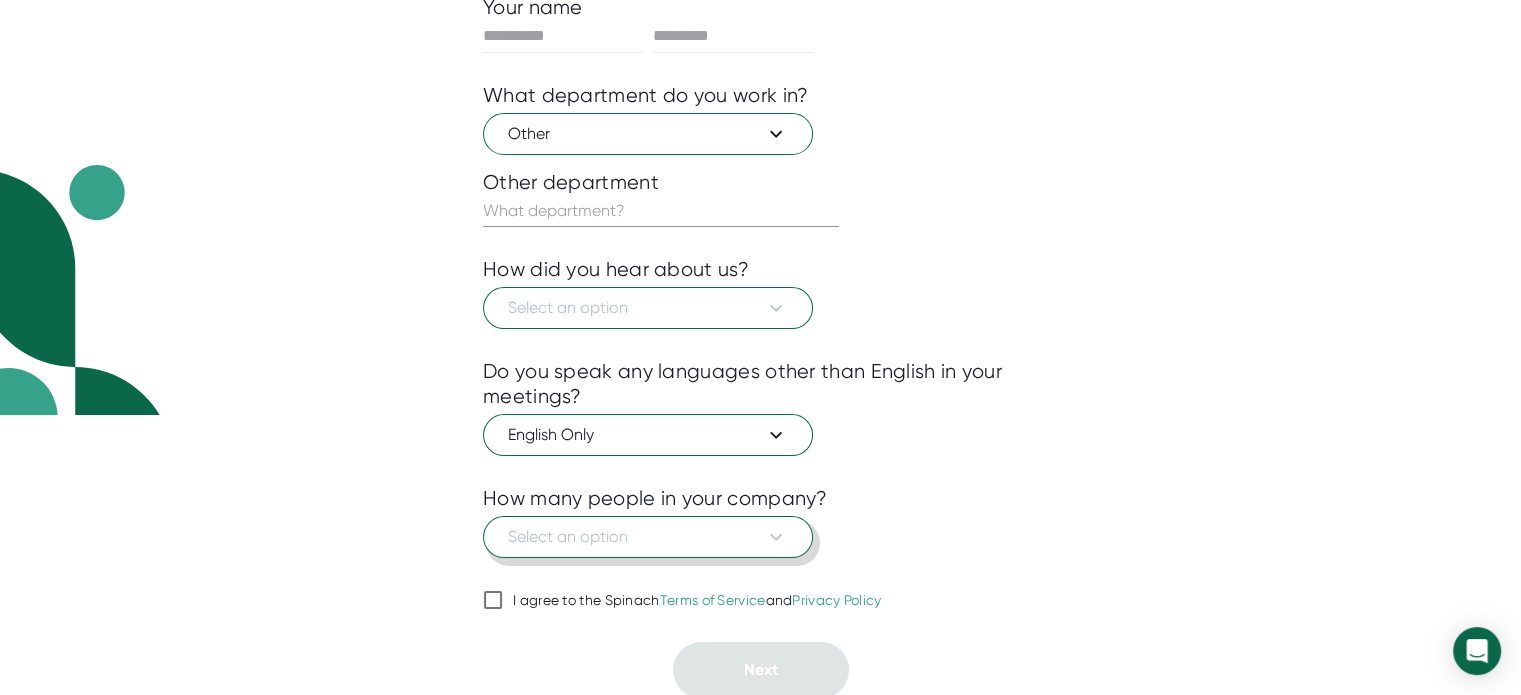 click at bounding box center [776, 308] 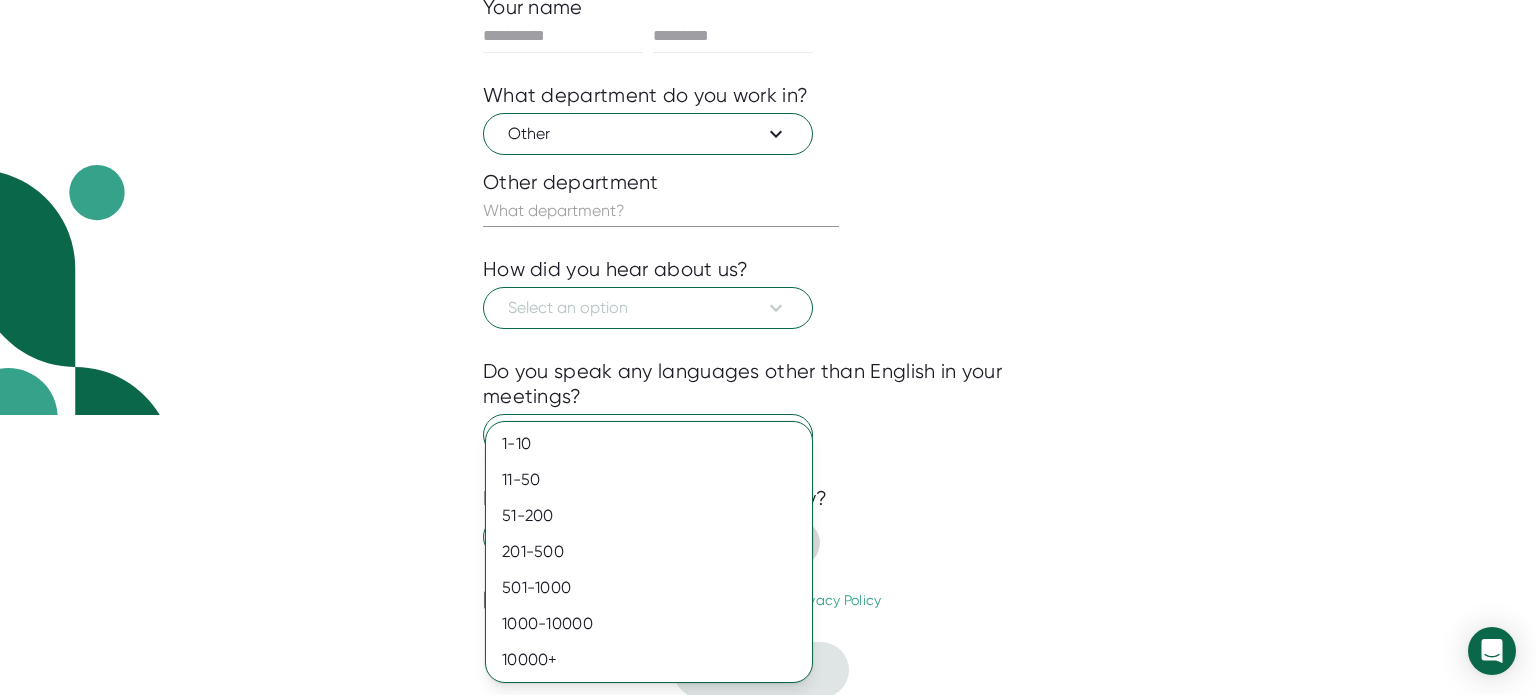 click at bounding box center (768, 347) 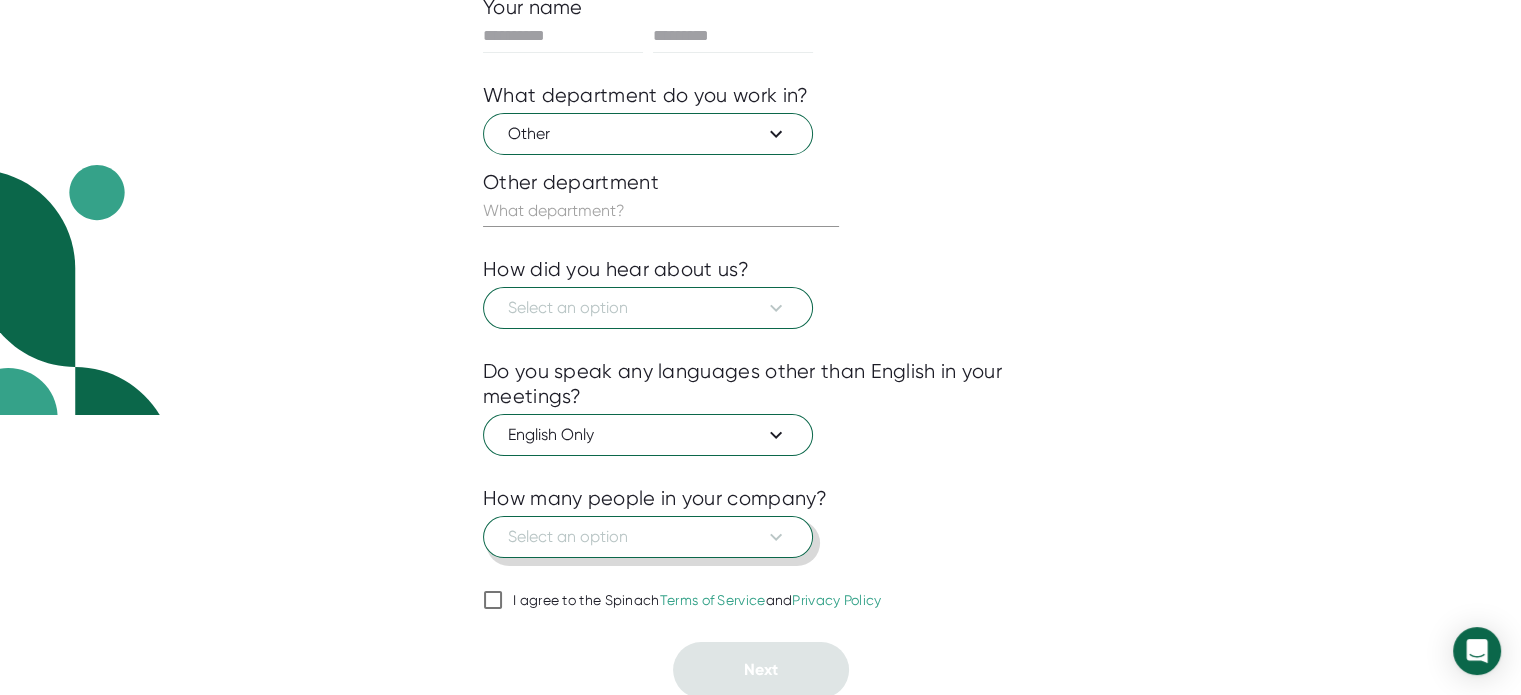 click on "I agree to the Spinach  Terms of Service  and  Privacy Policy" at bounding box center [697, 601] 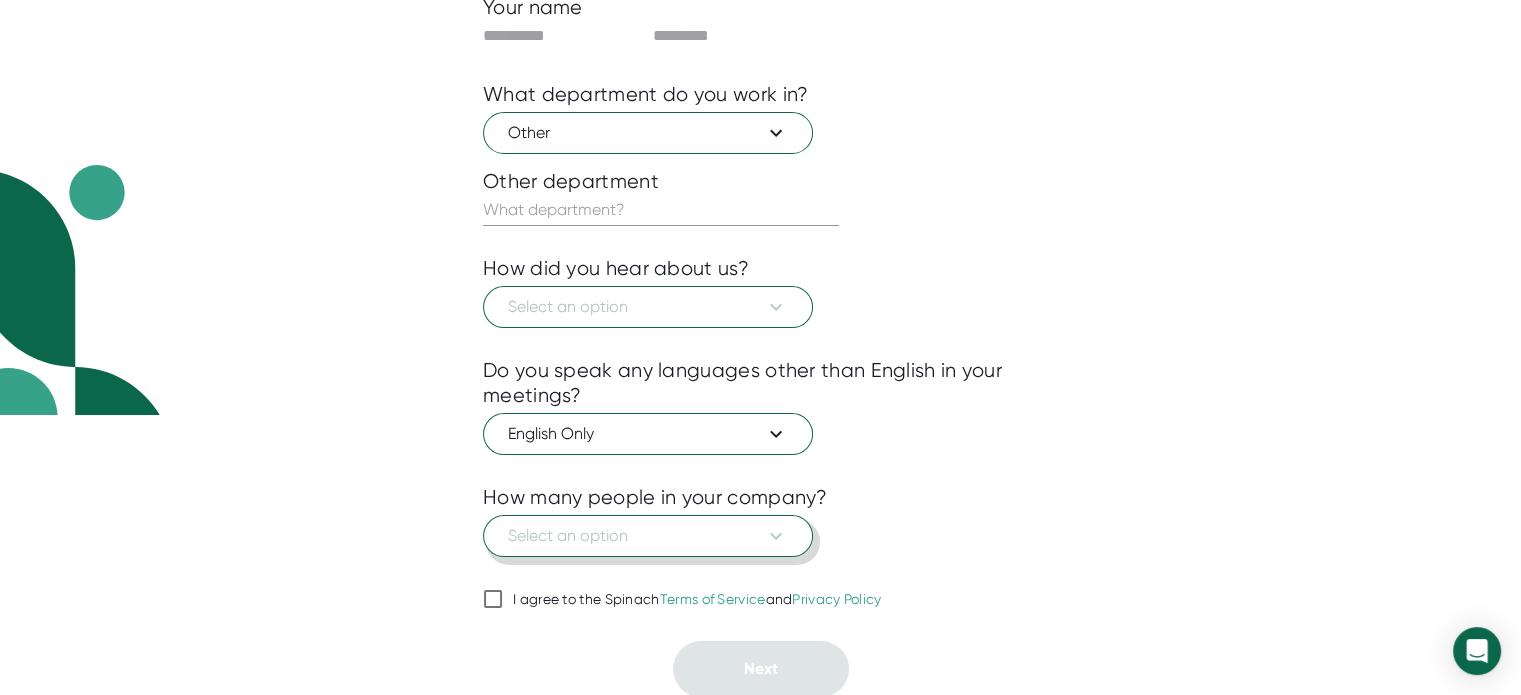 checkbox on "true" 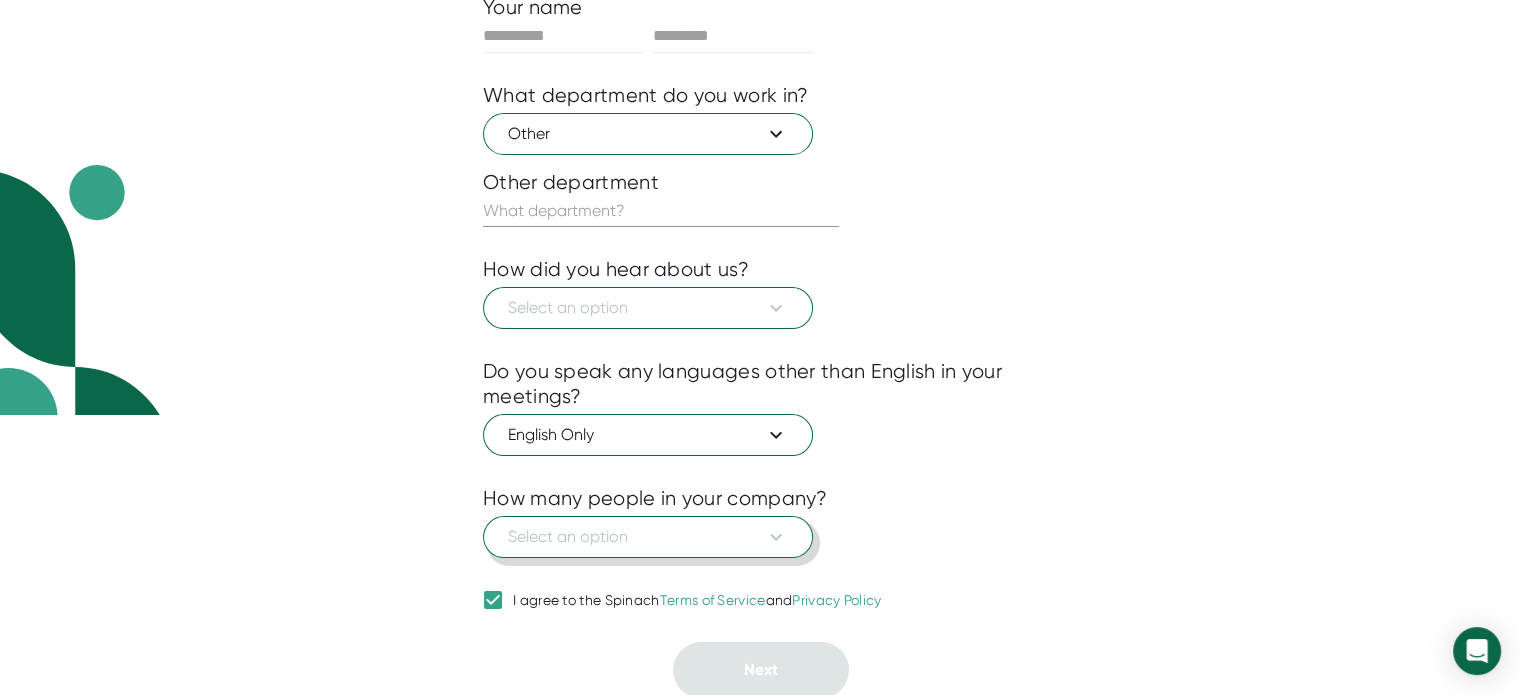 click on "Your name What department do you work in? Other Other department How did you hear about us? Select an option Do you speak any languages other than English in your meetings? English Only How many people in your company? Select an option I agree to the Spinach  Terms of Service  and  Privacy Policy Next" at bounding box center [760, 346] 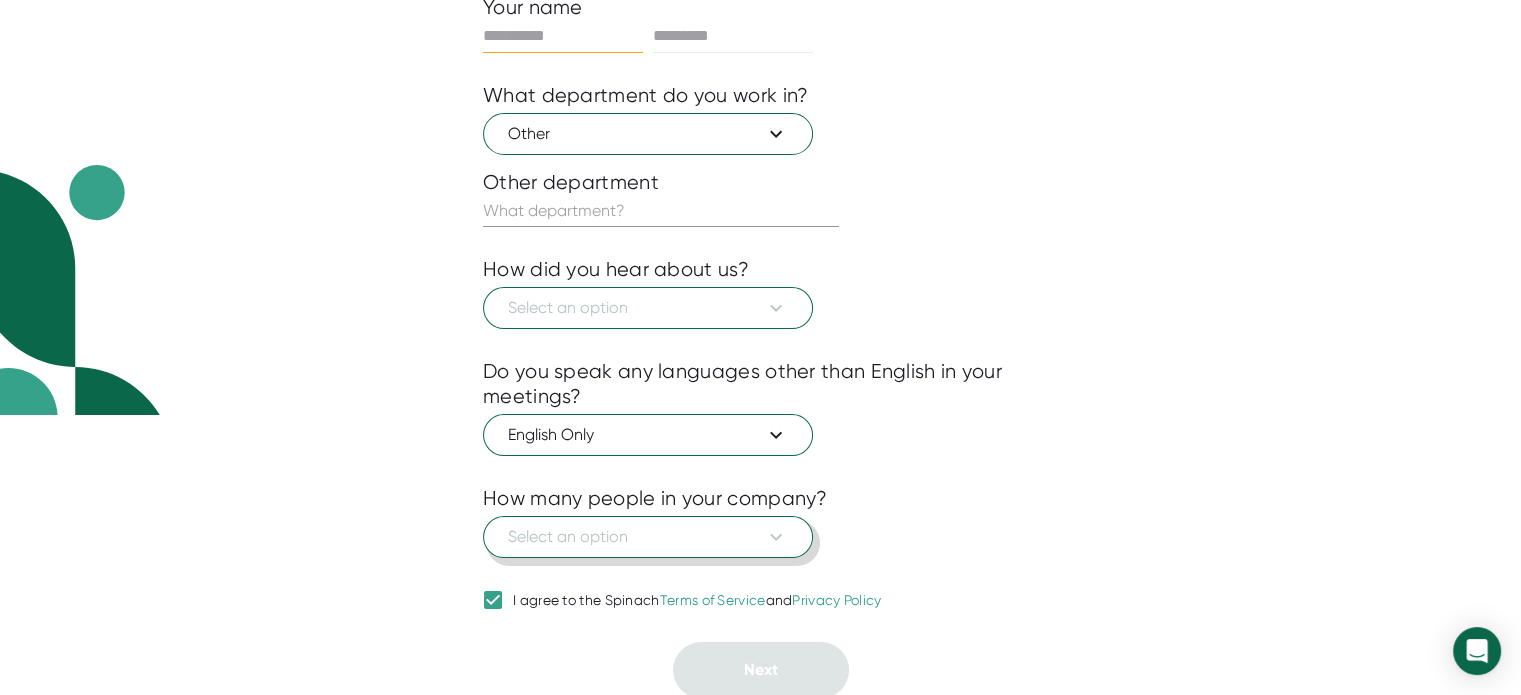 click at bounding box center [563, 36] 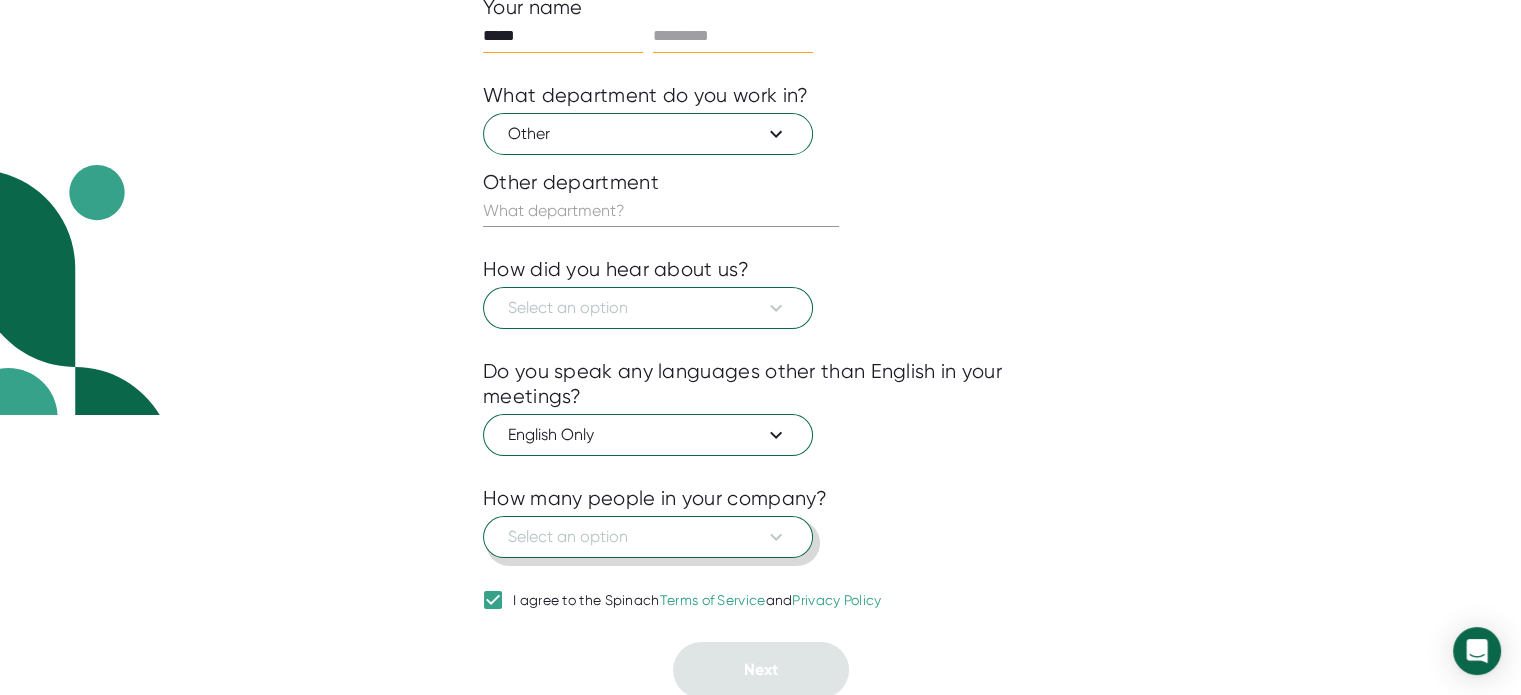 type on "*****" 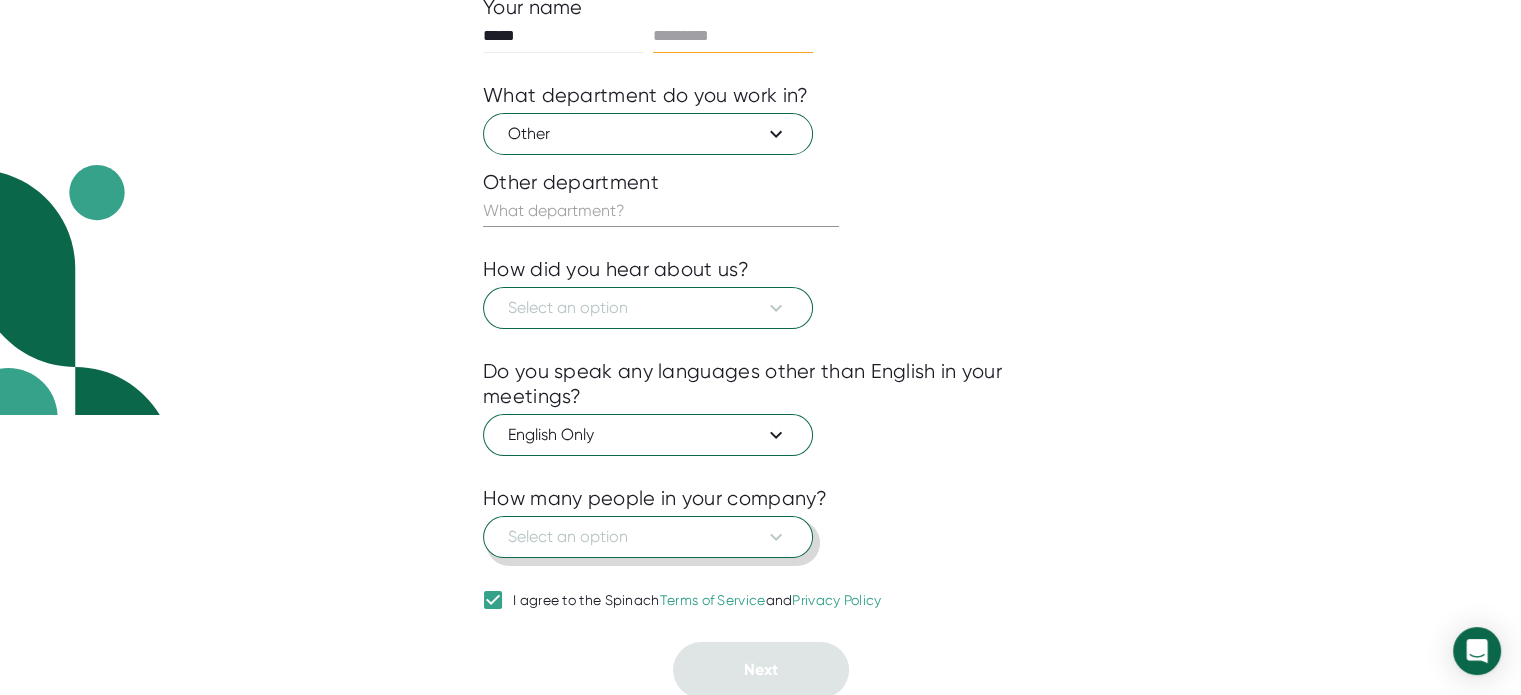 click at bounding box center [733, 36] 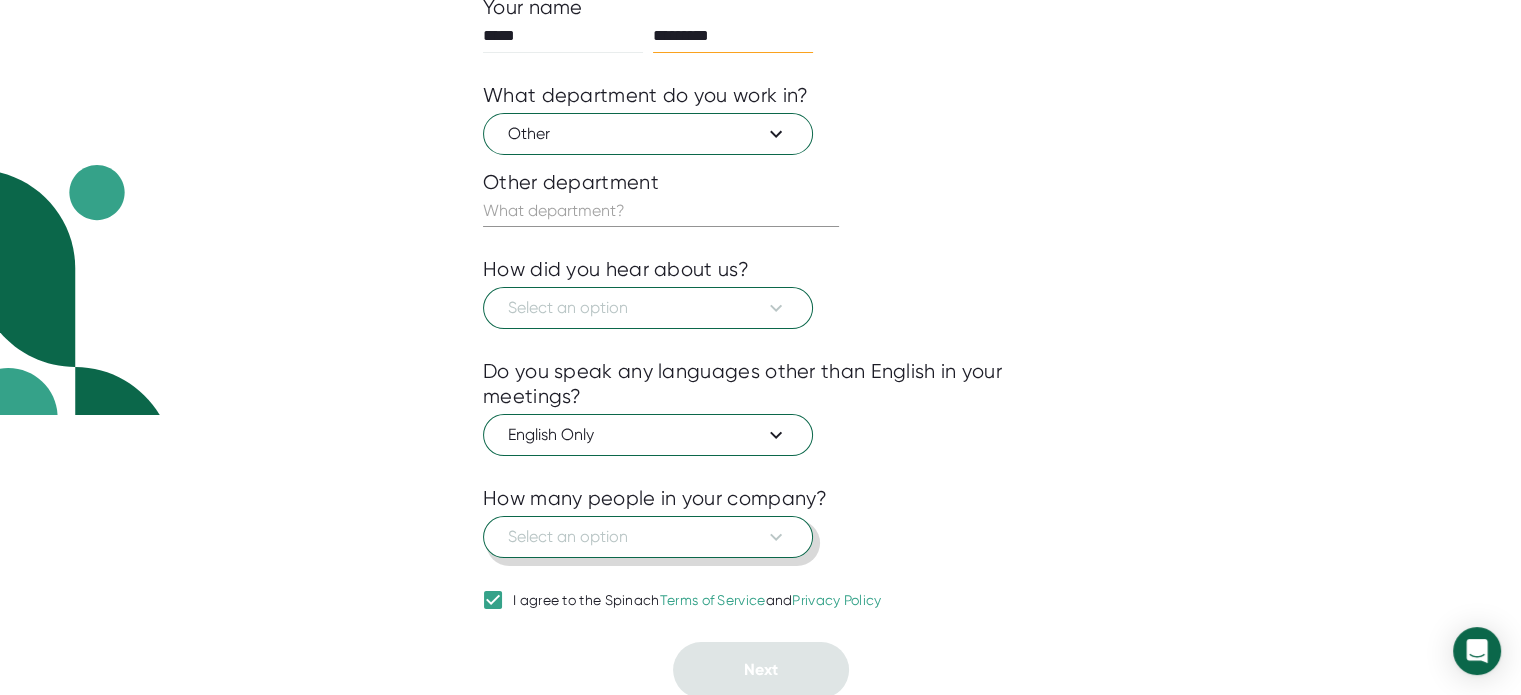 type on "*********" 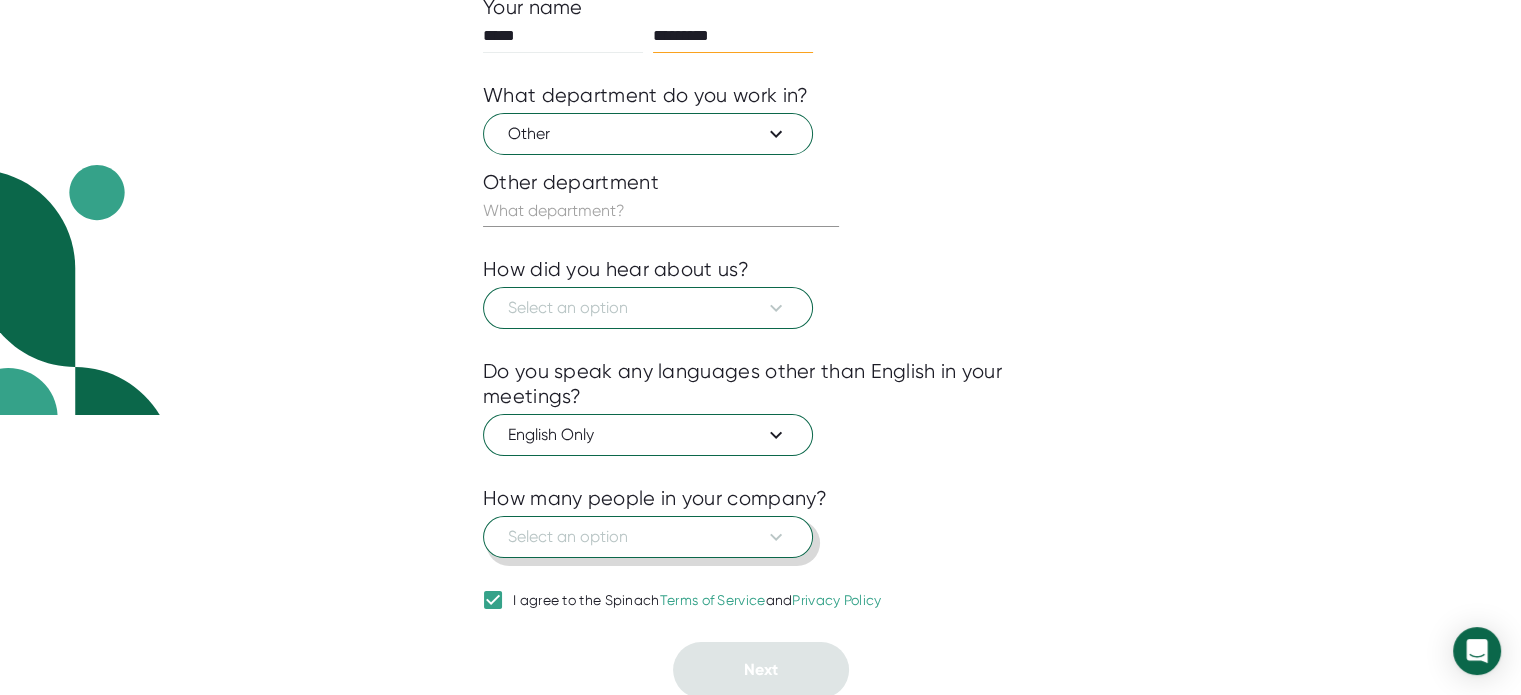 click on "How did you hear about us?" at bounding box center (760, 269) 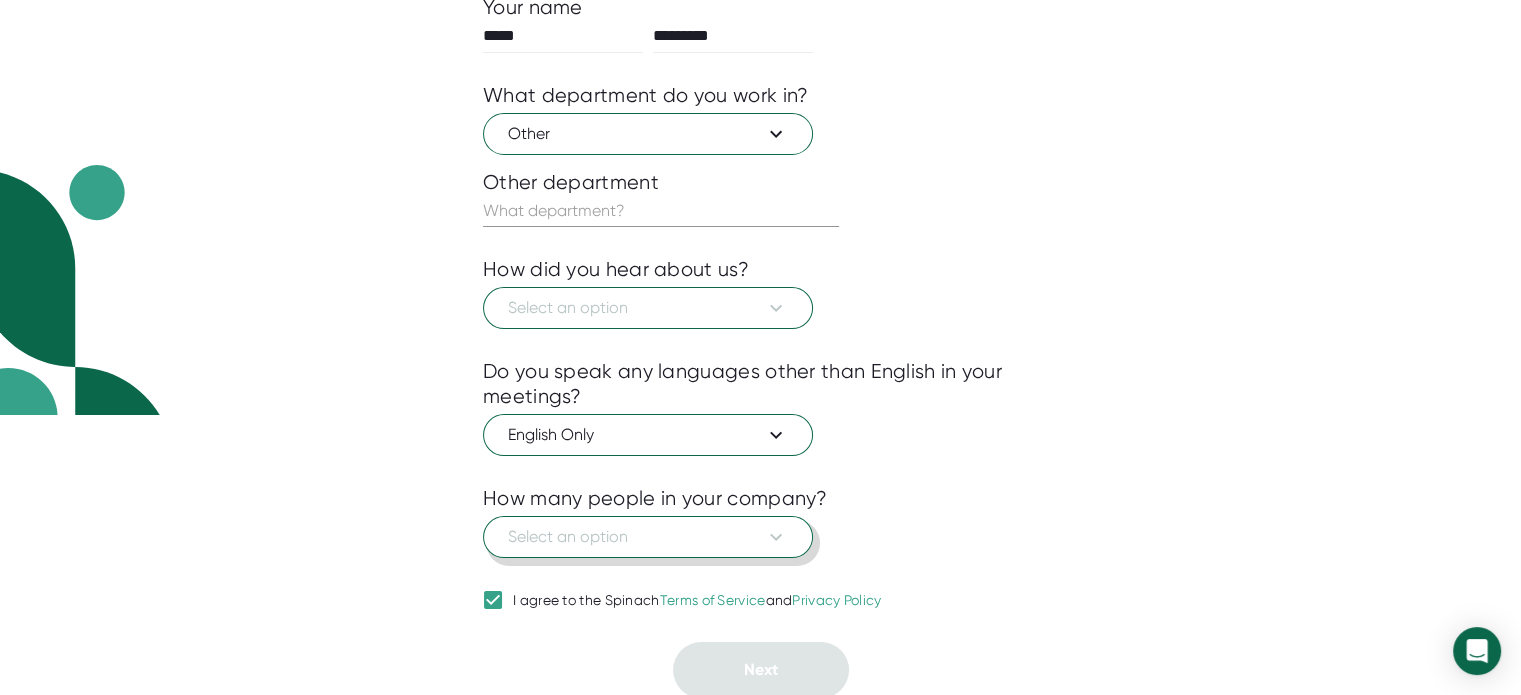 click at bounding box center (760, 242) 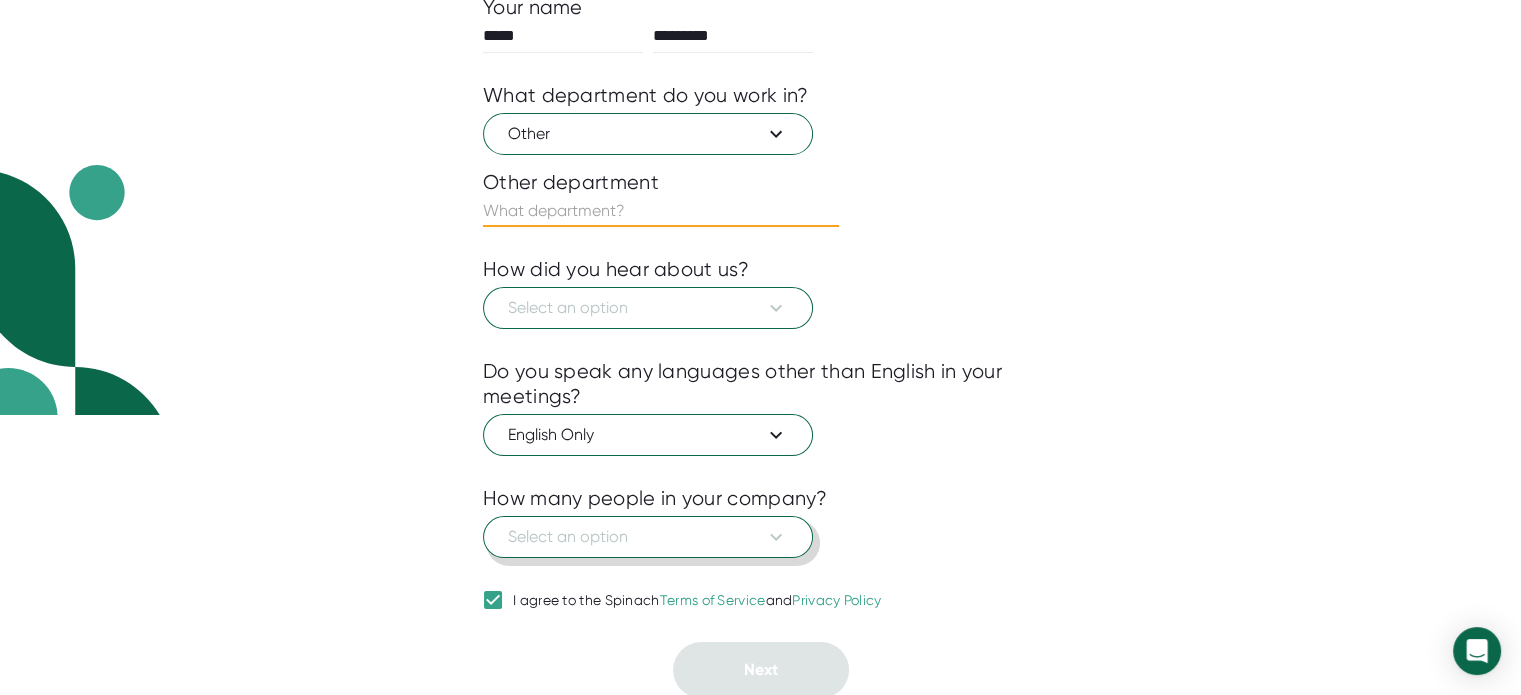 click at bounding box center (661, 211) 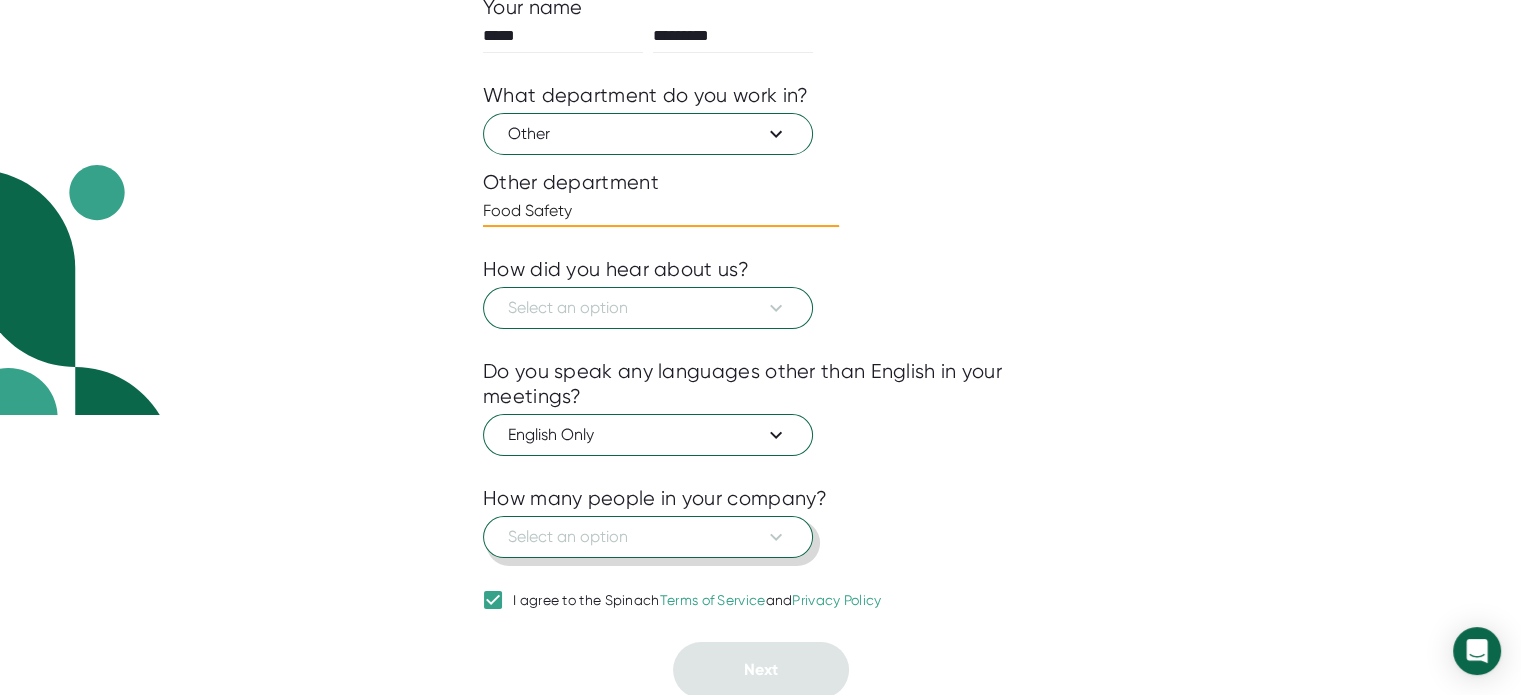 type on "Food Safety" 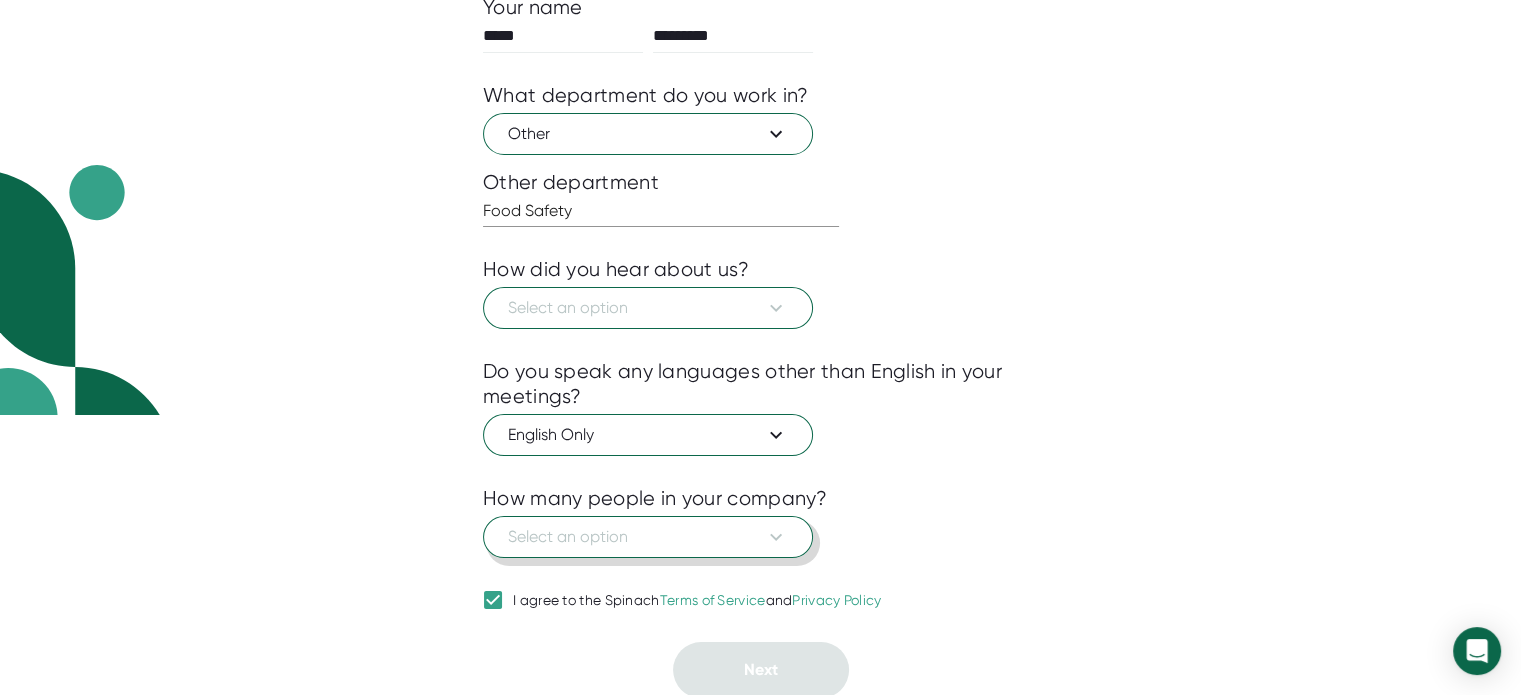 click on "Other department" at bounding box center (760, 182) 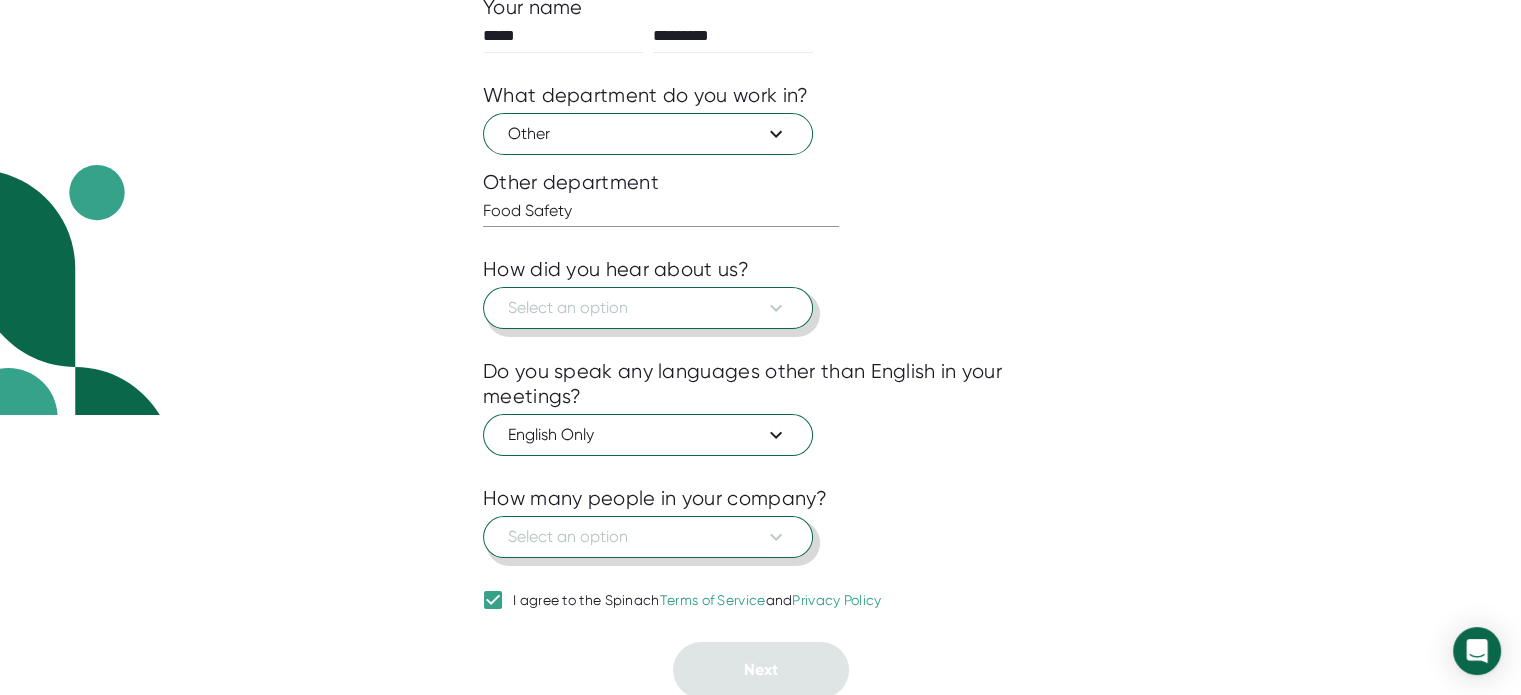 click on "Select an option" at bounding box center [648, 308] 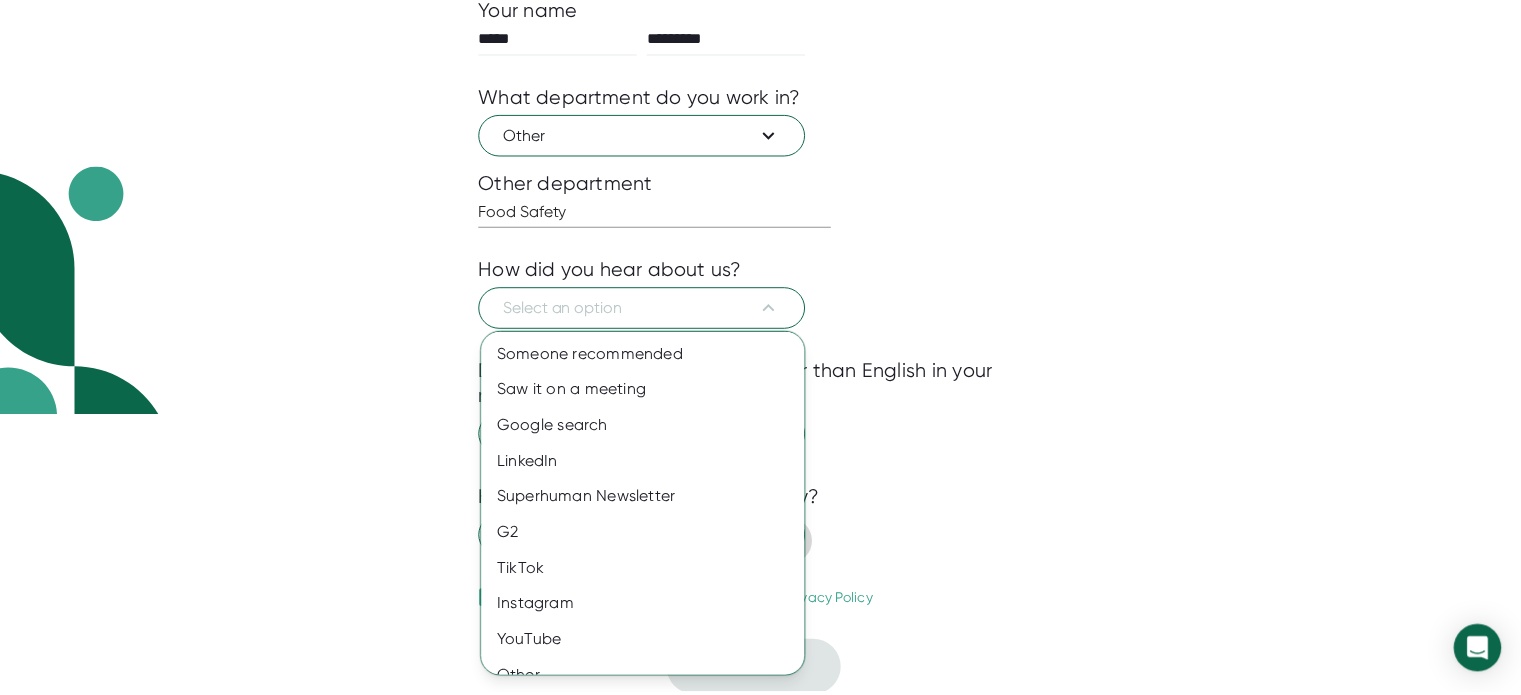 scroll, scrollTop: 21, scrollLeft: 0, axis: vertical 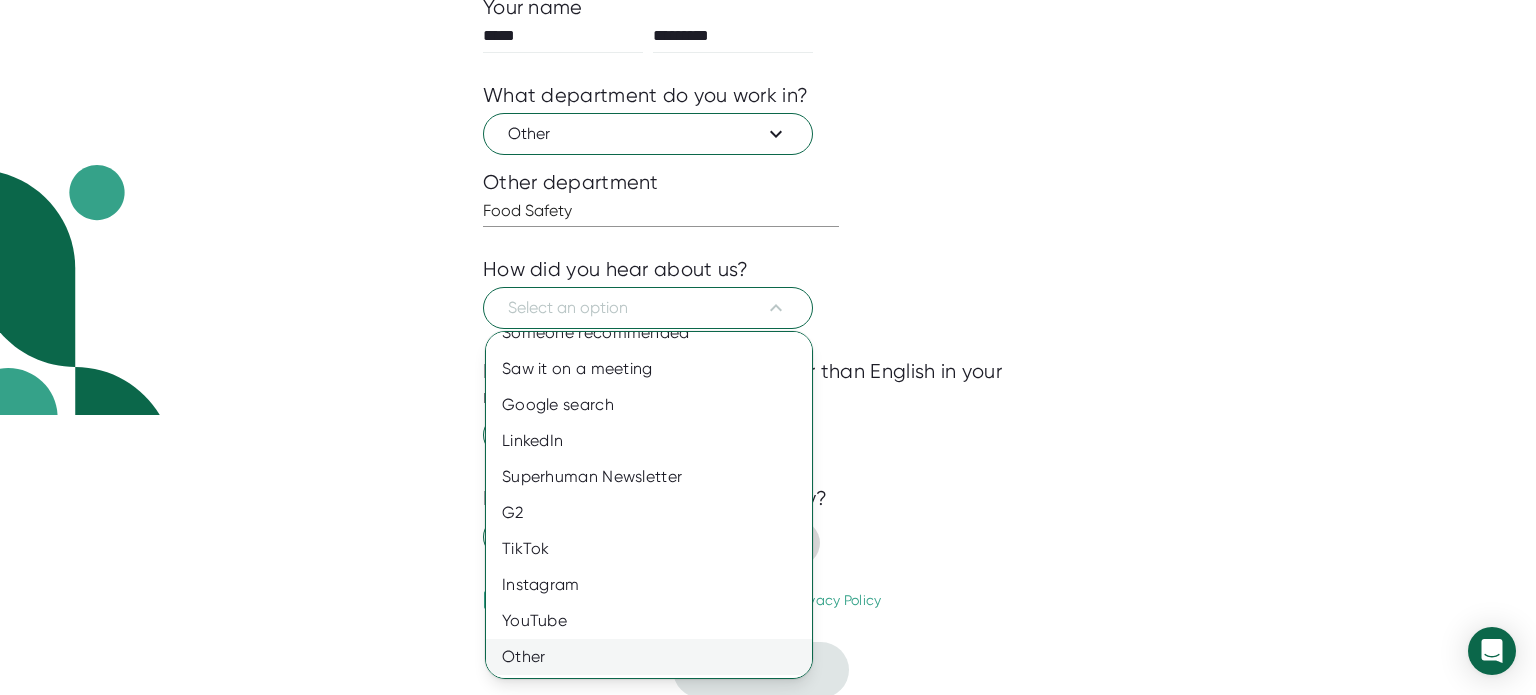 click on "Other" at bounding box center (656, 333) 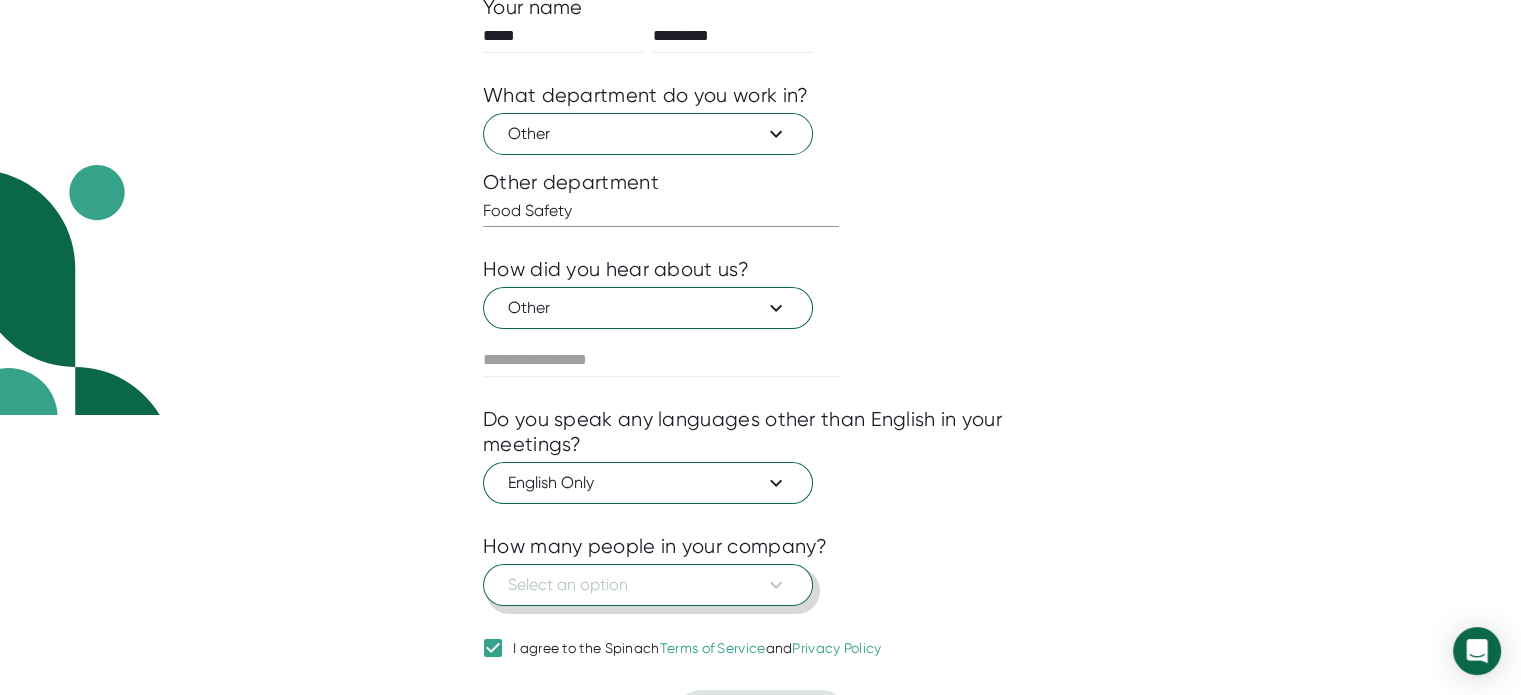 click on "Select an option" at bounding box center (760, 582) 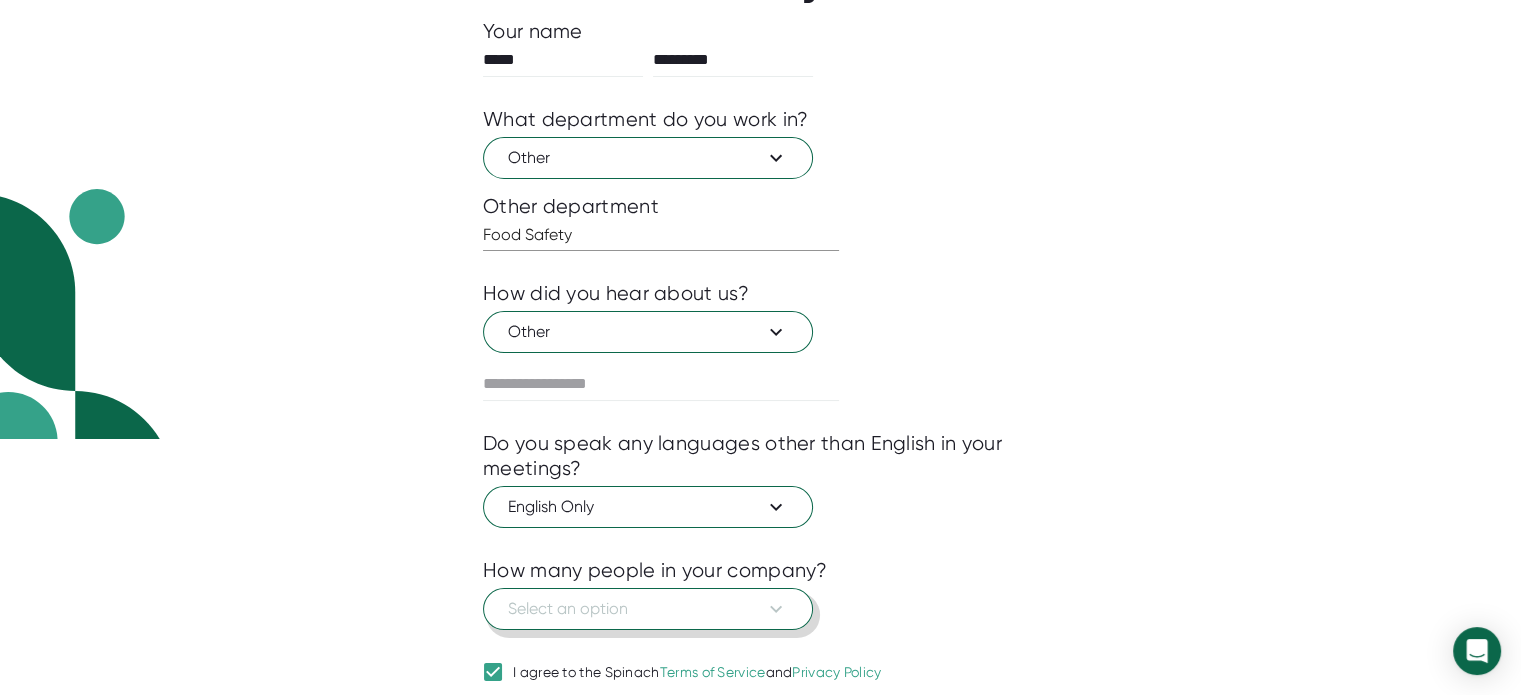 scroll, scrollTop: 328, scrollLeft: 0, axis: vertical 